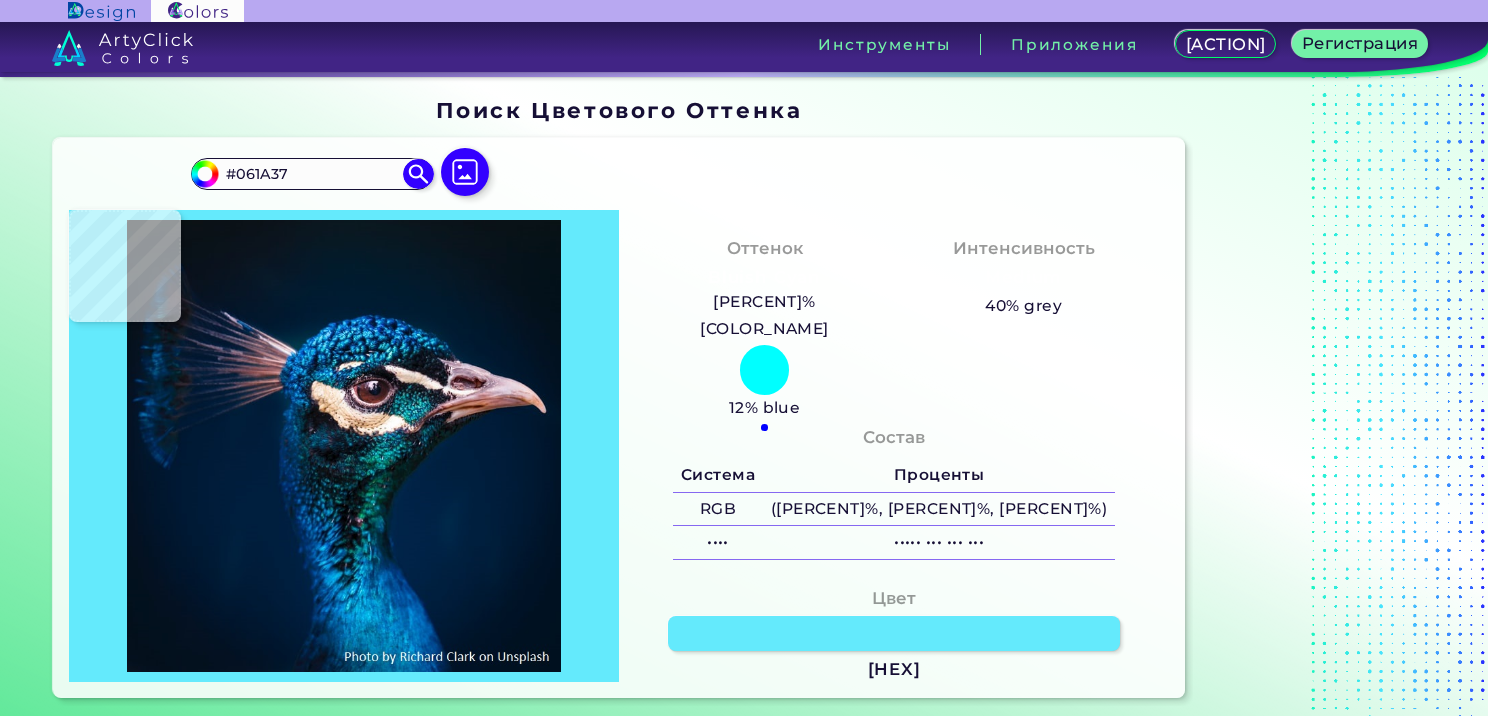 scroll, scrollTop: 0, scrollLeft: 0, axis: both 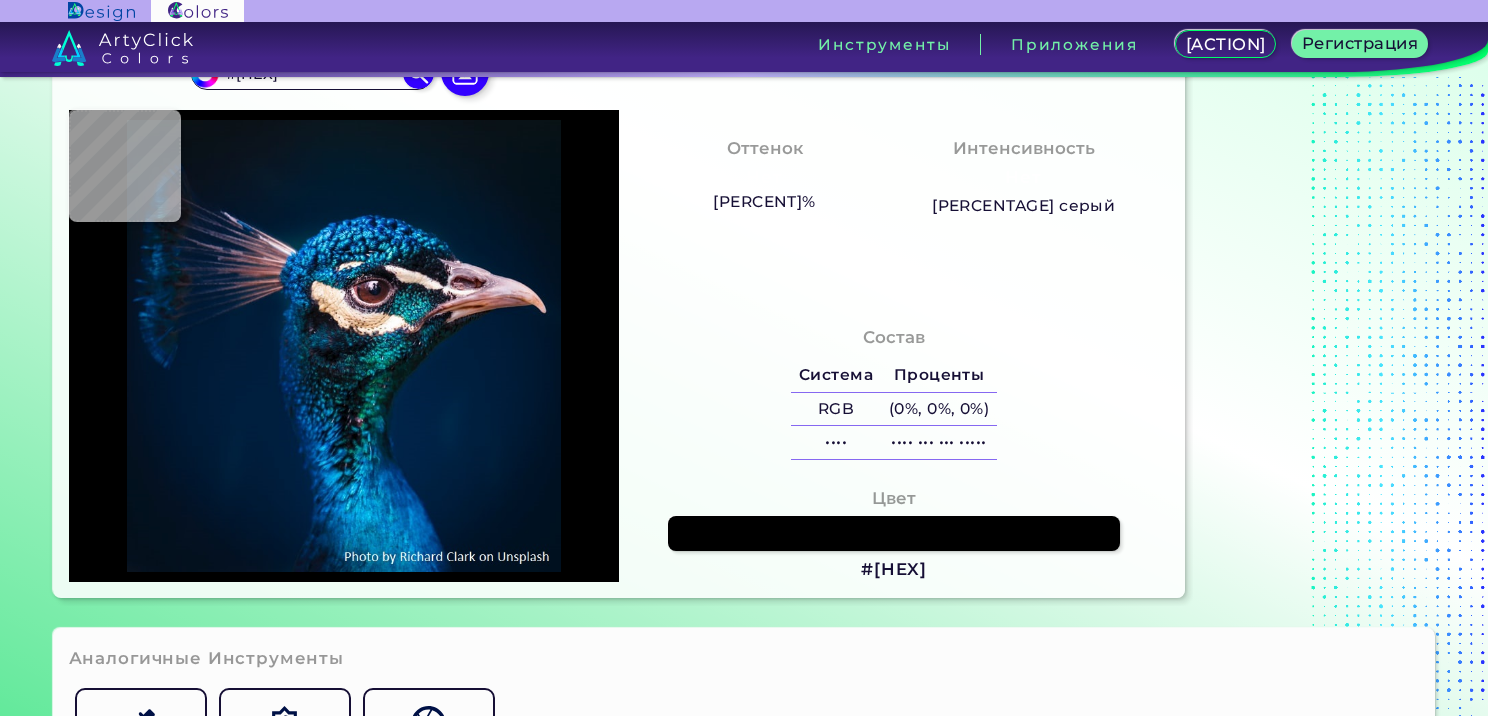 click on "#[HEX]" at bounding box center [894, 570] 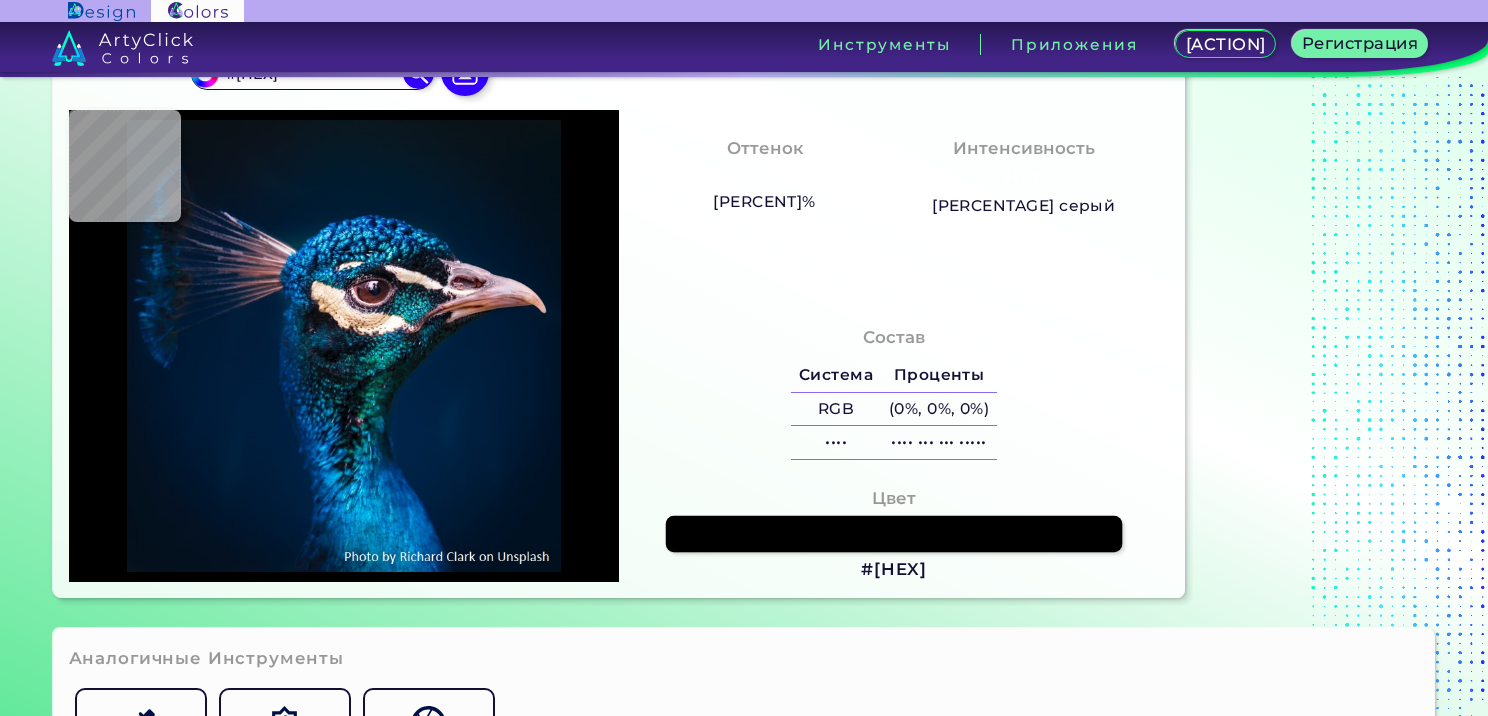 click at bounding box center [894, 533] 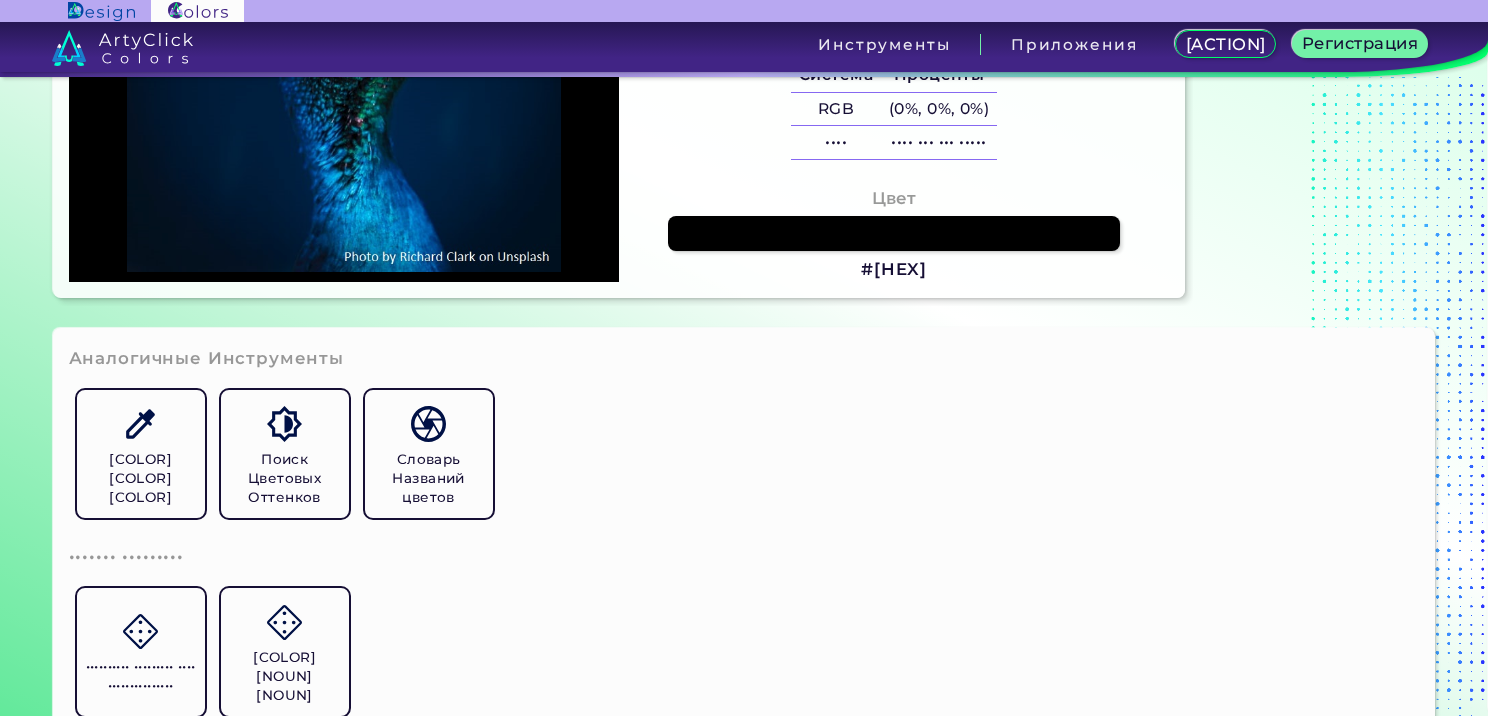scroll, scrollTop: 0, scrollLeft: 0, axis: both 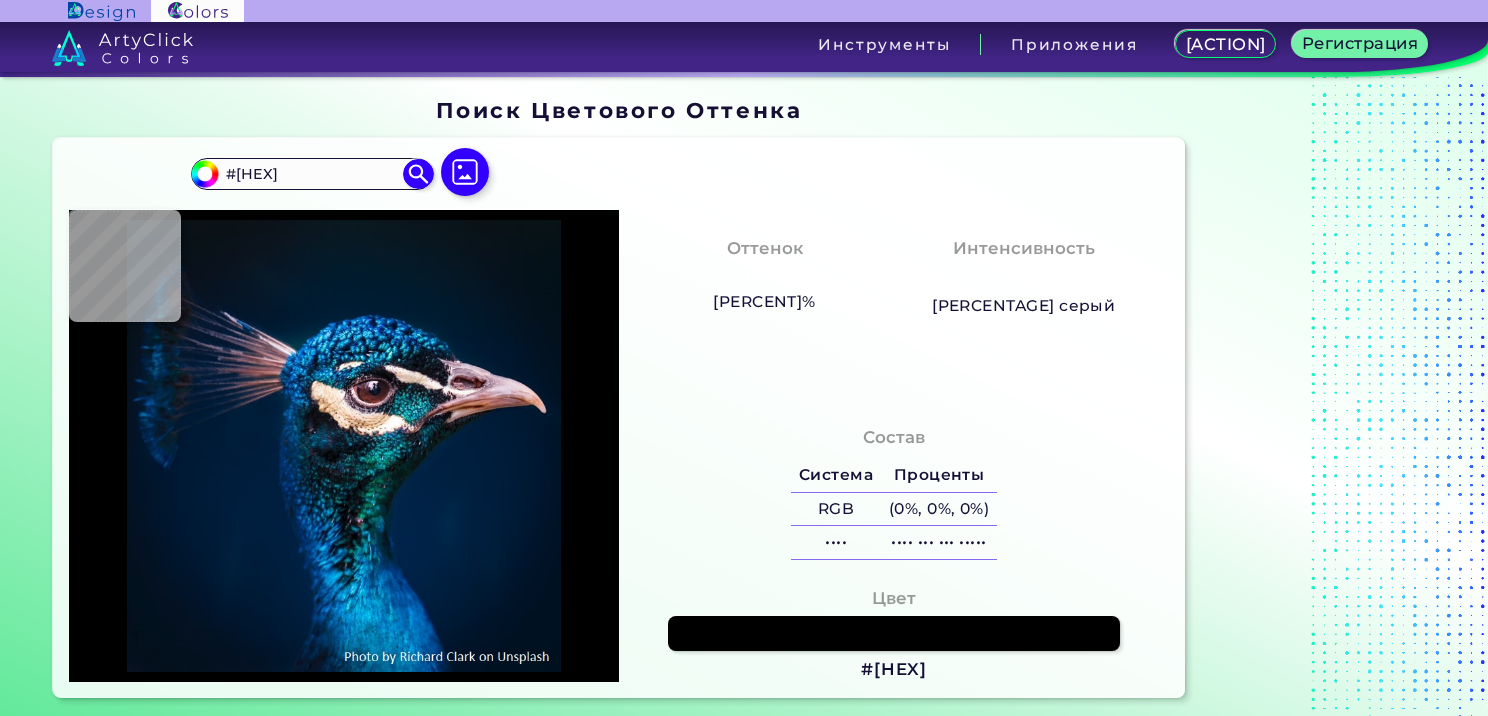 drag, startPoint x: 305, startPoint y: 172, endPoint x: 114, endPoint y: 178, distance: 191.09422 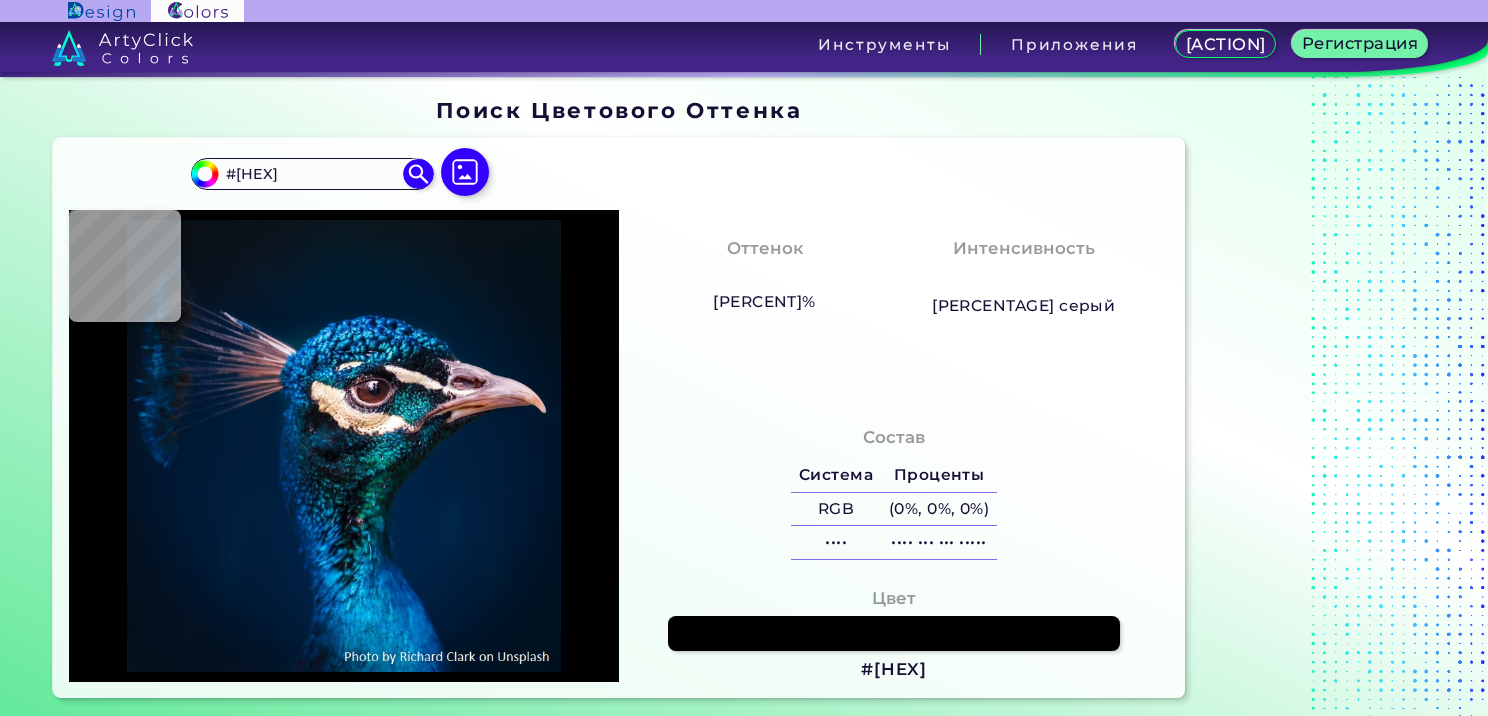 click on "•••••••
•••••••
••••••   • •••• •••••   • •••• ••••   • •••••••••   • ••••••••• •••••   • •••••   • ••••• •••••   • ••••• ••••   • ••••• •••••   • ••••••   • •••••• •••••   • •••••• •••••   • ••••••   • •••••••••   • ••••••••   • ••••••••   • •••••••• •••••   • •••••   • ••••••• •••••   • ••••••• •••••   • ••••••• ••••••   • ••••••• •••••••   • ••••••• •••••   • ••   • ••••••   • •••••   • ••••• •••••••   •  •" at bounding box center (619, 418) 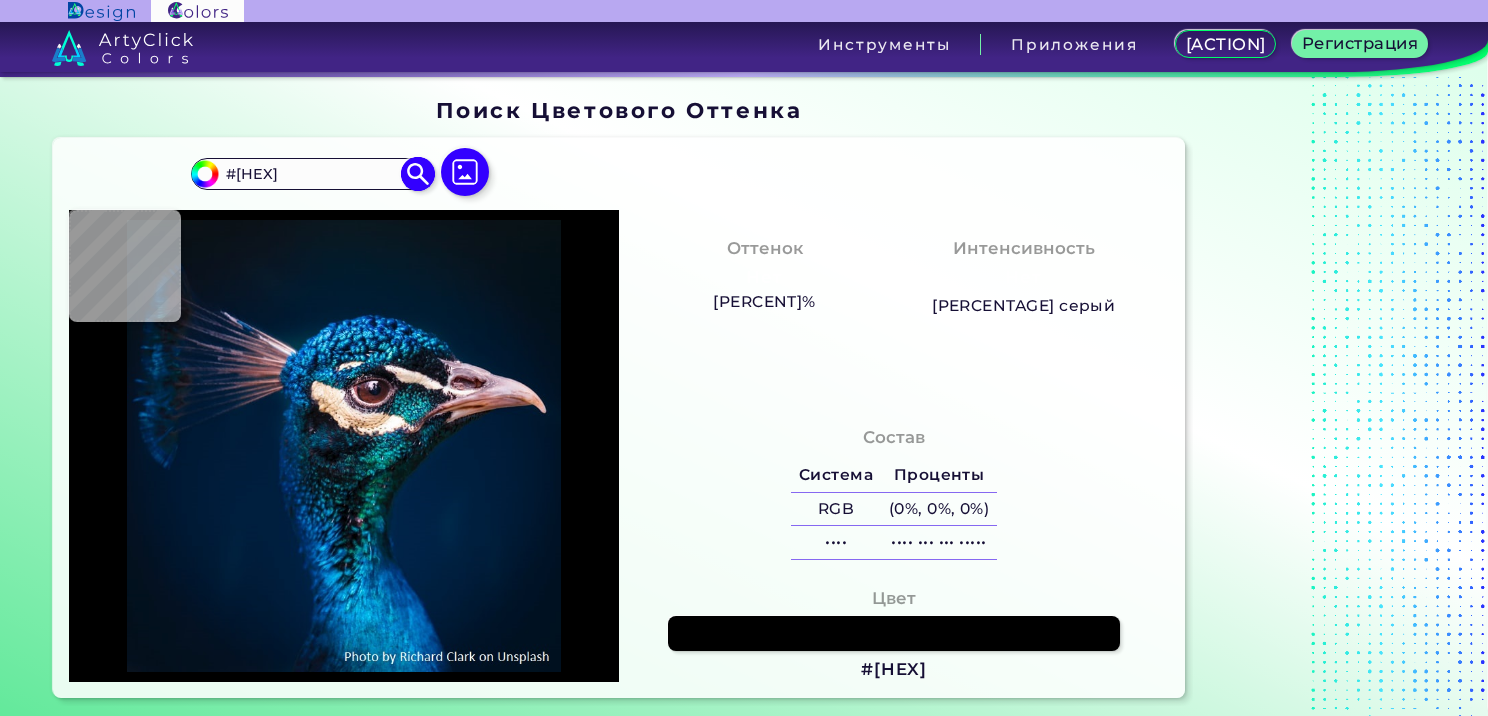 drag, startPoint x: 332, startPoint y: 180, endPoint x: 237, endPoint y: 173, distance: 95.257545 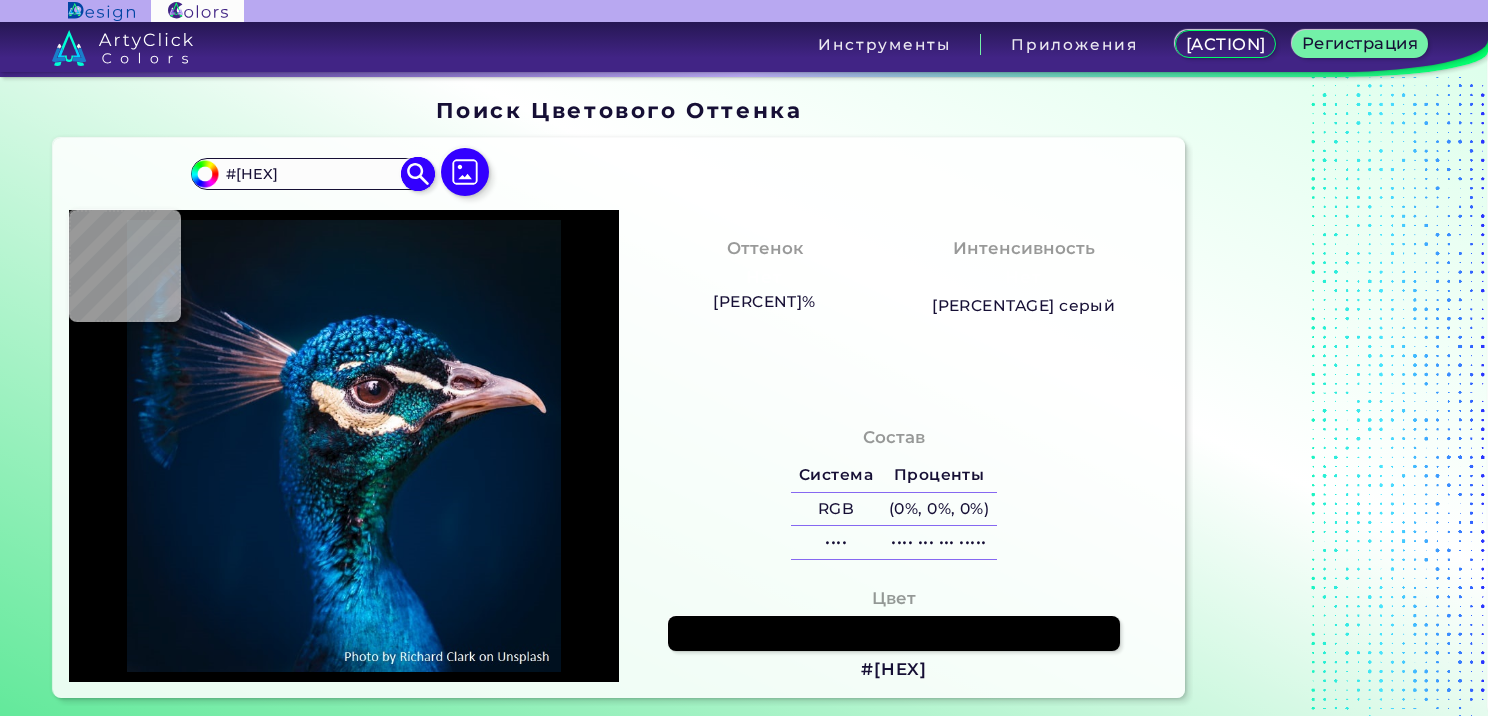 click on "#[HEX]" at bounding box center (312, 173) 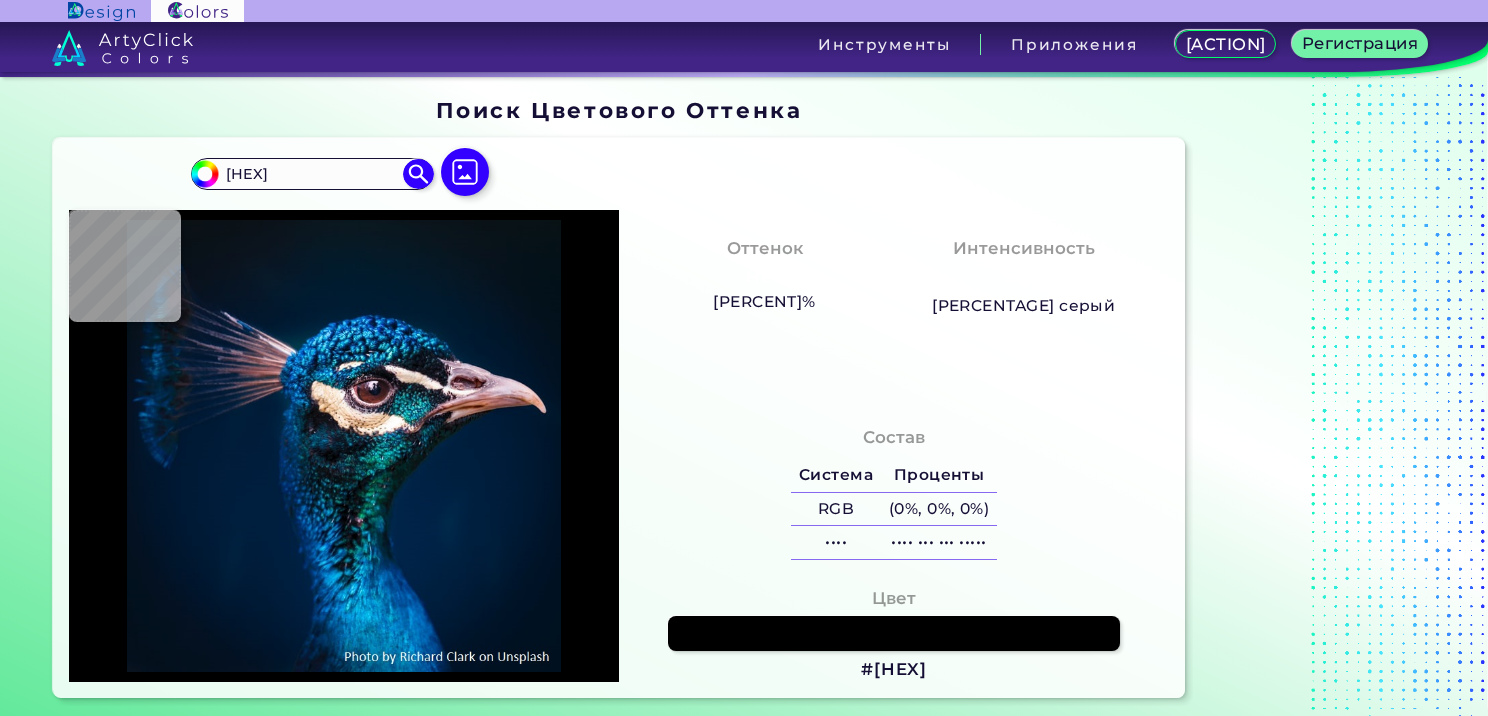 drag, startPoint x: 307, startPoint y: 181, endPoint x: 188, endPoint y: 176, distance: 119.104996 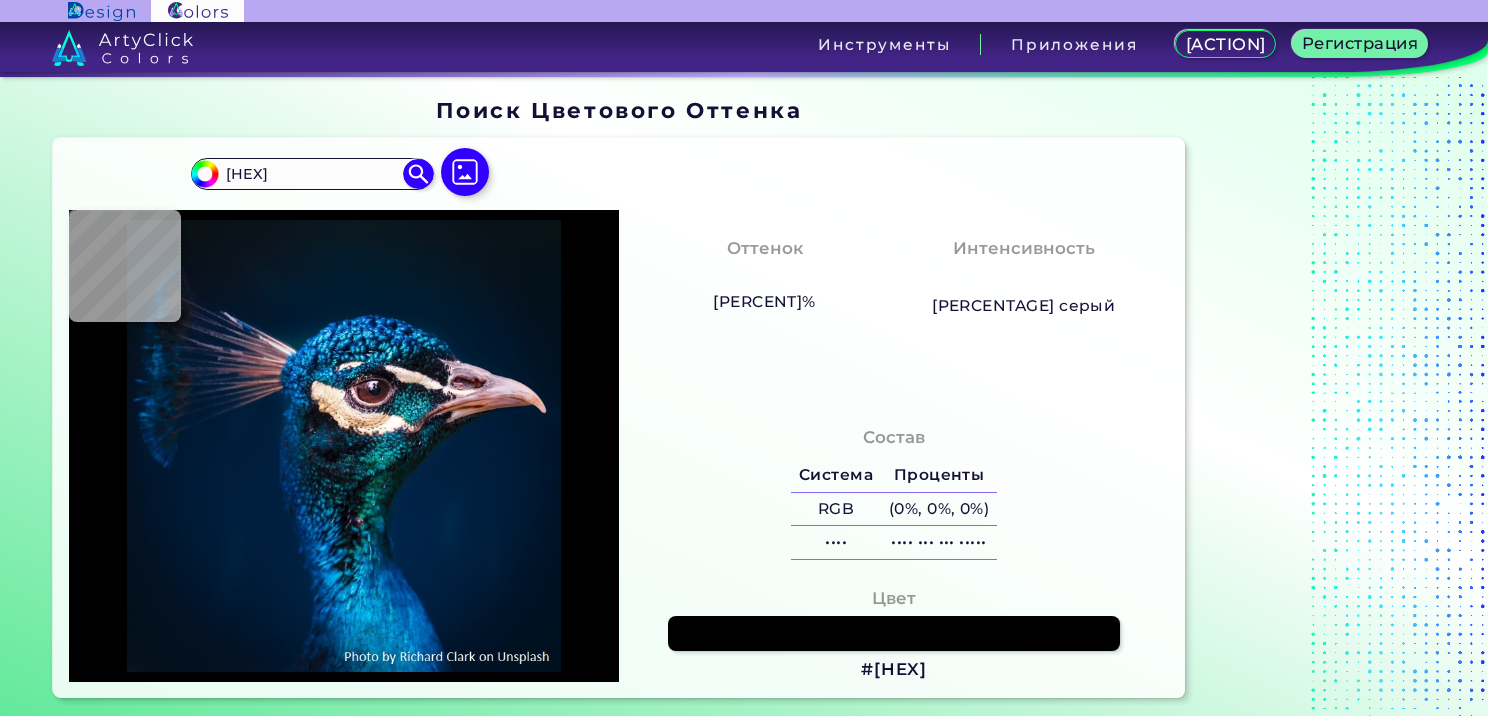 click on "•••••••
••••••••
••••••   • •••• •••••   • •••• ••••   • •••••••••   • ••••••••• •••••   • •••••   • ••••• •••••   • ••••• ••••   • ••••• •••••   • ••••••   • •••••• •••••   • •••••• •••••   • ••••••   • •••••••••   • ••••••••   • ••••••••   • •••••••• •••••   • •••••   • ••••••• •••••   • ••••••• •••••   • ••••••• ••••••   • ••••••• •••••••   • ••••••• •••••   • ••   • ••••••   • •••••   • ••••• •••••••   • ••••• •••••   • •••••••   • ••••   • •••• ••••   • •••• ••••   • •••• ••••••  ••" at bounding box center (619, 418) 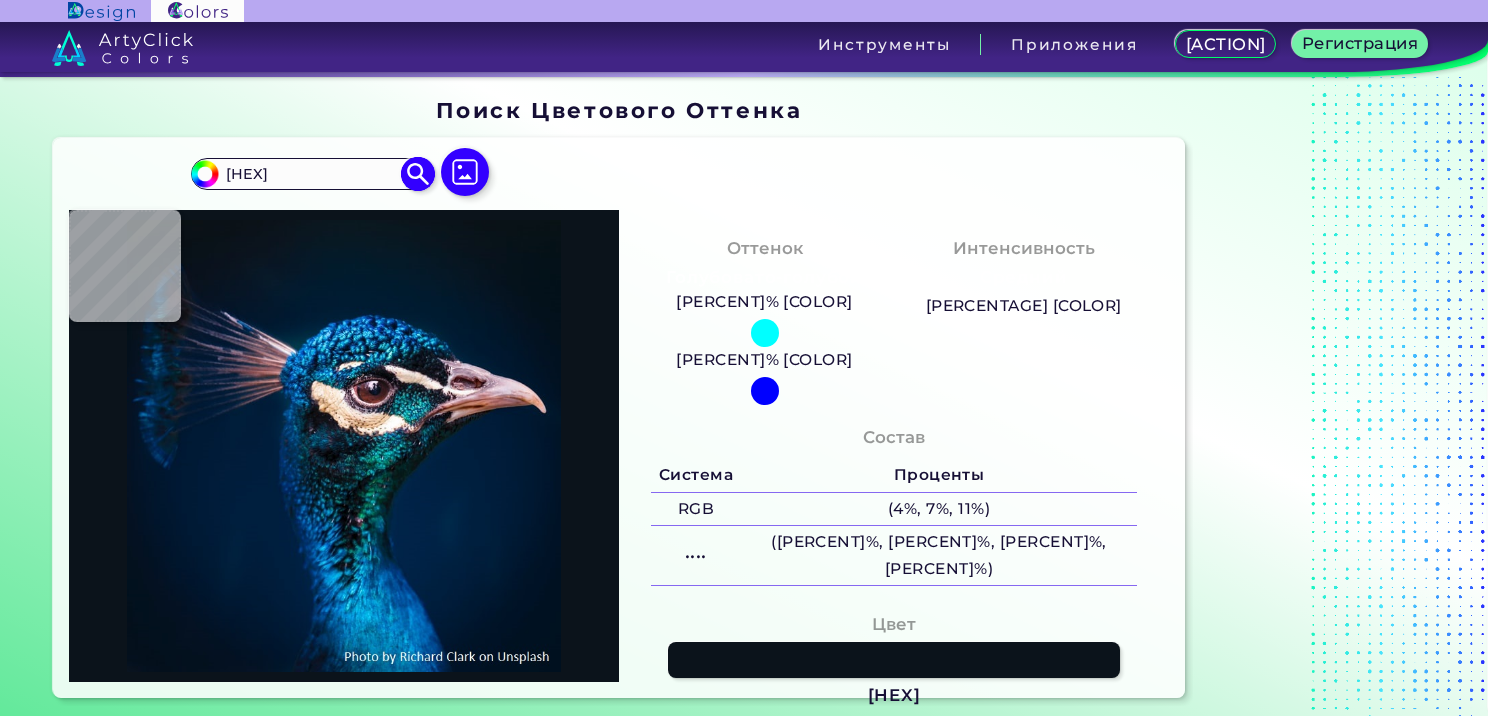 drag, startPoint x: 288, startPoint y: 176, endPoint x: 194, endPoint y: 176, distance: 94 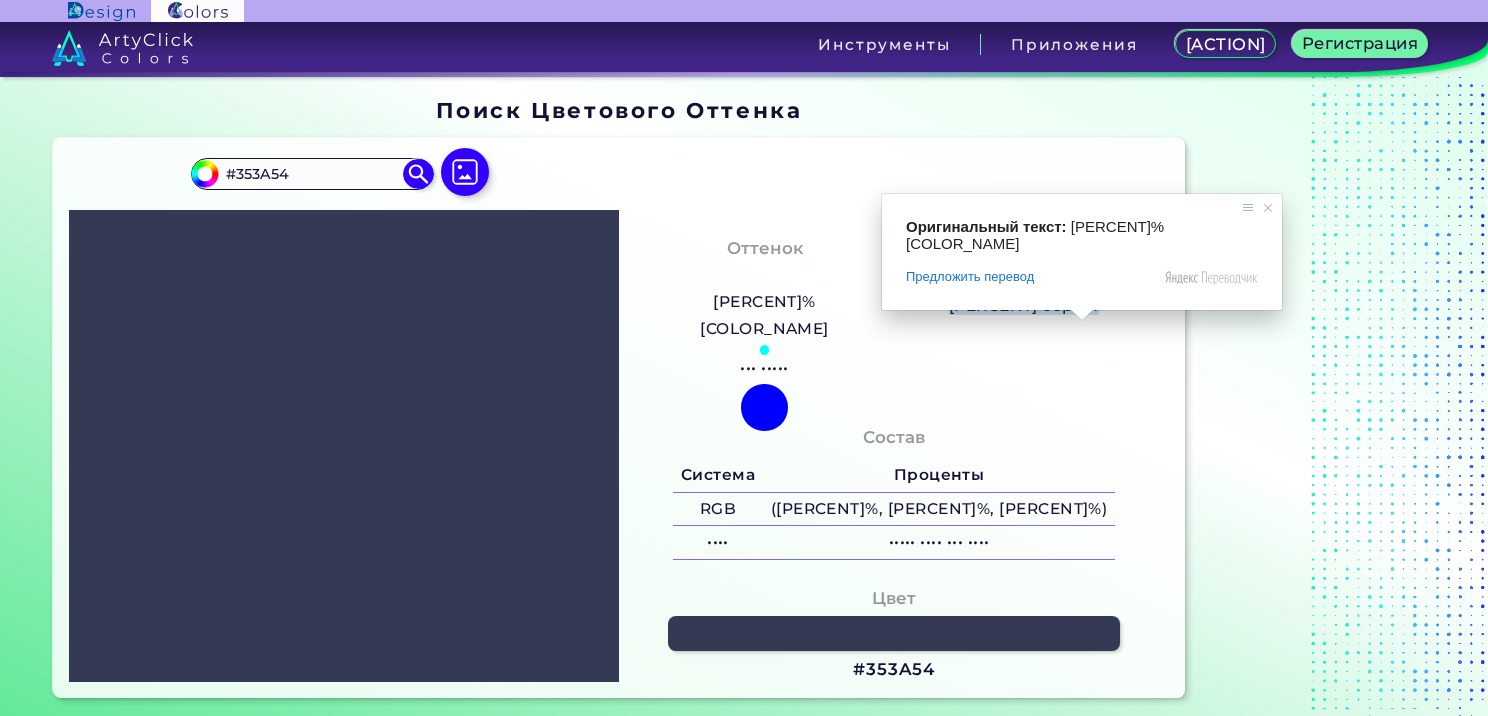 click on "#353a54
#353A54
Acadia   ◉ Acid Green   ◉ Aero Blue   ◉ Alabaster   ◉ Albescent White   ◉ Algae   ◉ Algae Green   ◉ Alice Blue   ◉ Alien Green   ◉ Almond   ◉ Almond Frost   ◉ Almost Black   ◉ Alpine   ◉ Aluminium   ◉ Amaranth   ◉ Amethyst   ◉ Amethyst Smoke   ◉ Amour   ◉ Android Green   ◉ Antique Brass   ◉ Antique Bronze   ◉ Antique Fuchsia   ◉ Antique White   ◉ Ao   ◉ Apache   ◉ Apple   ◉ Apple Blossom   ◉ Apple Green   ◉ Apricot   ◉ Aqua   ◉ Aqua Blue   ◉ Aqua Deep   ◉ Aqua Forest   ◉" at bounding box center (619, 418) 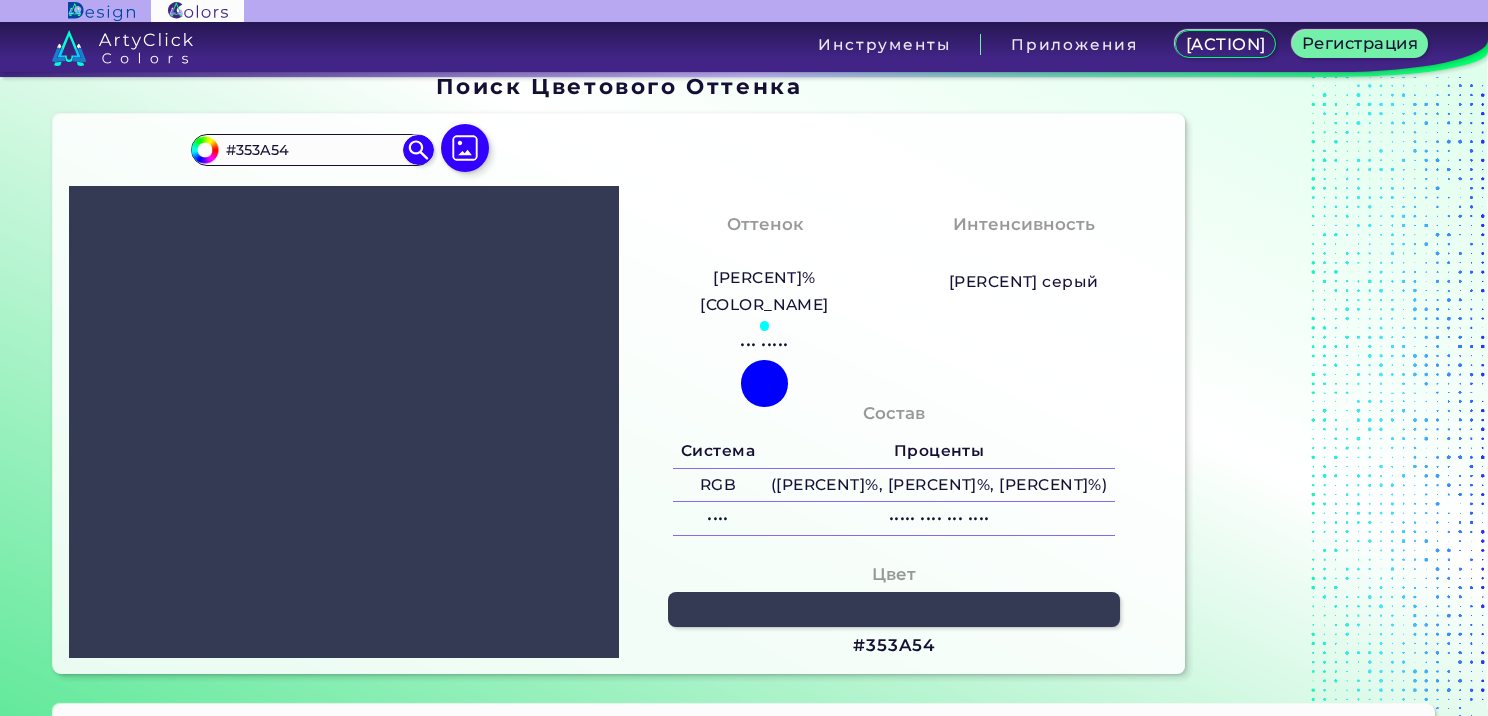 scroll, scrollTop: 0, scrollLeft: 0, axis: both 